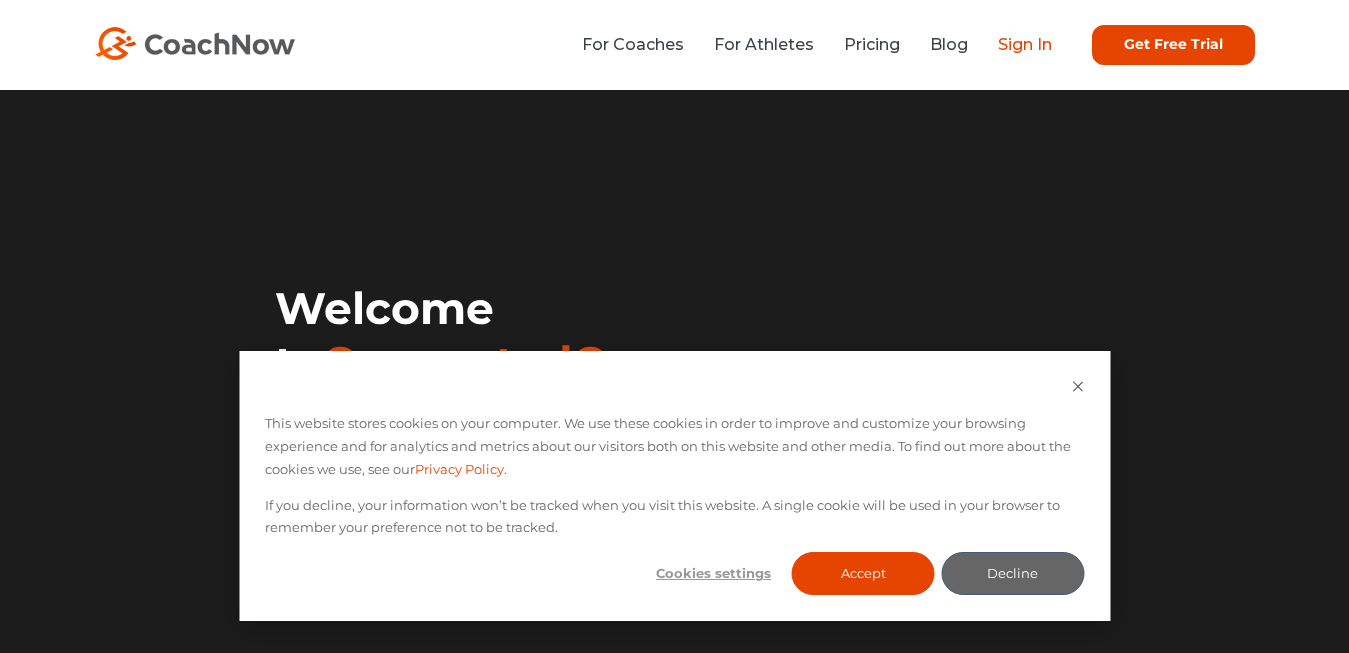 scroll, scrollTop: 0, scrollLeft: 0, axis: both 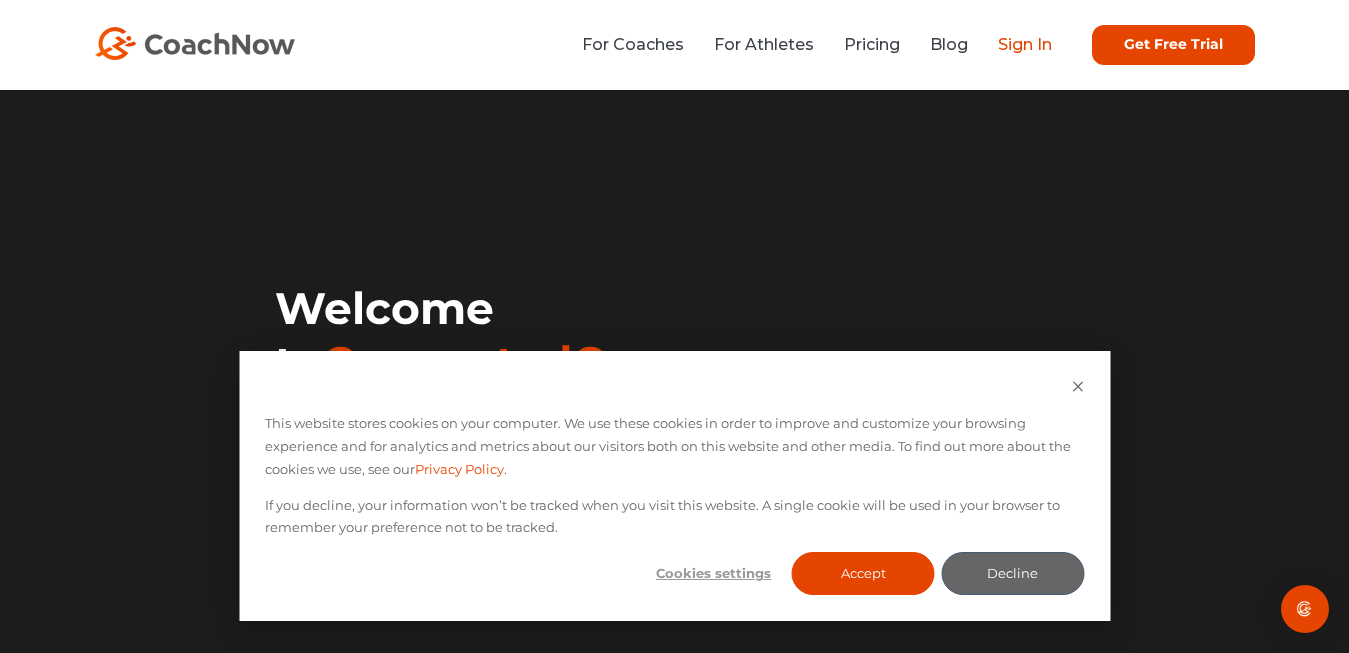 click on "Sign In" at bounding box center (1025, 44) 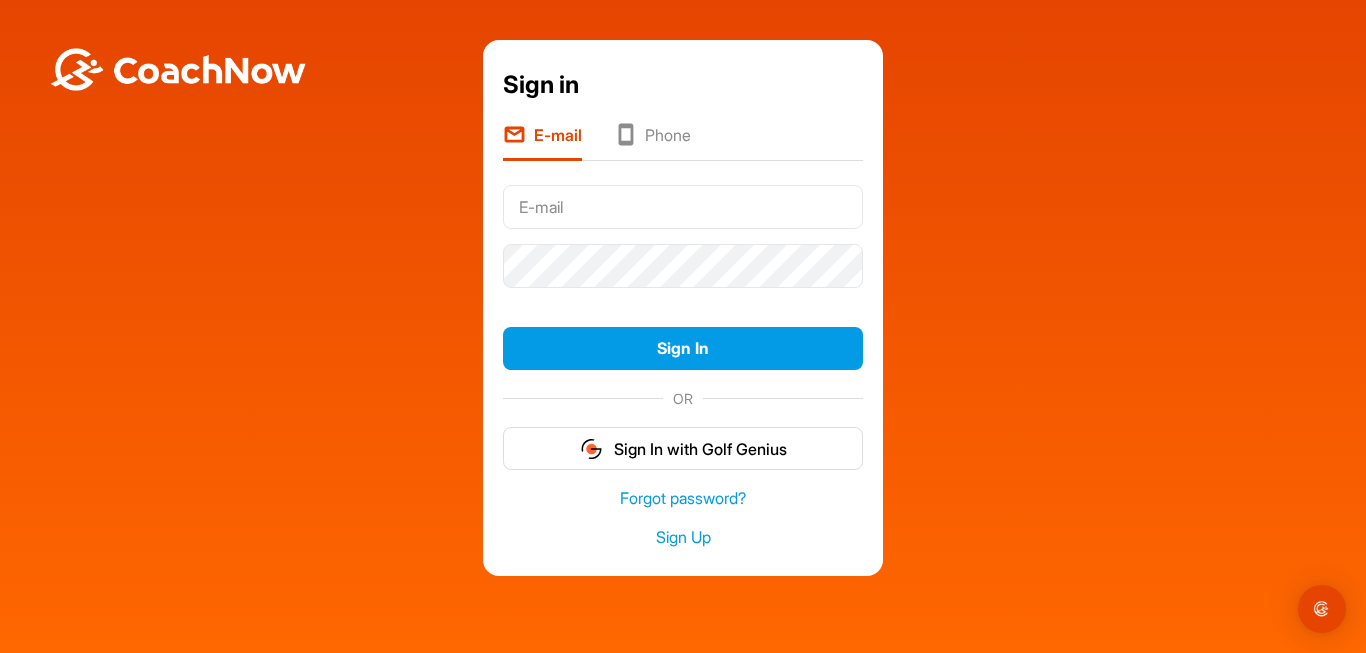 scroll, scrollTop: 0, scrollLeft: 0, axis: both 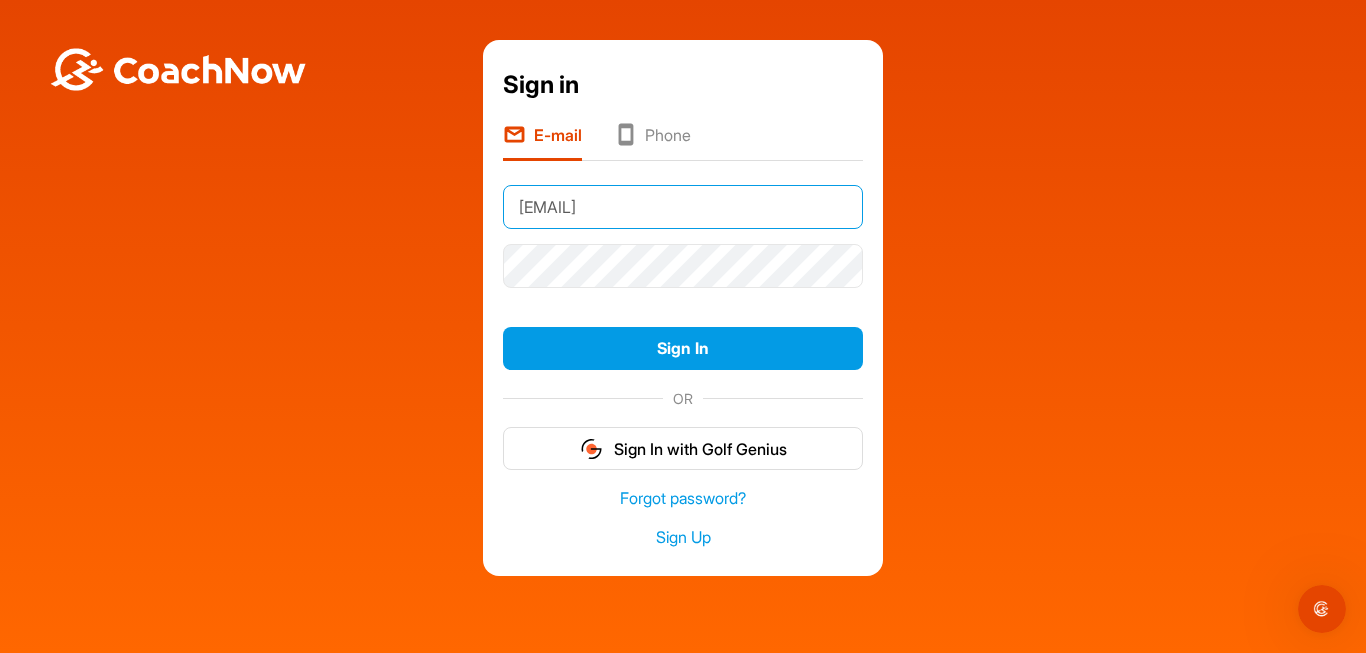 type on "[EMAIL]" 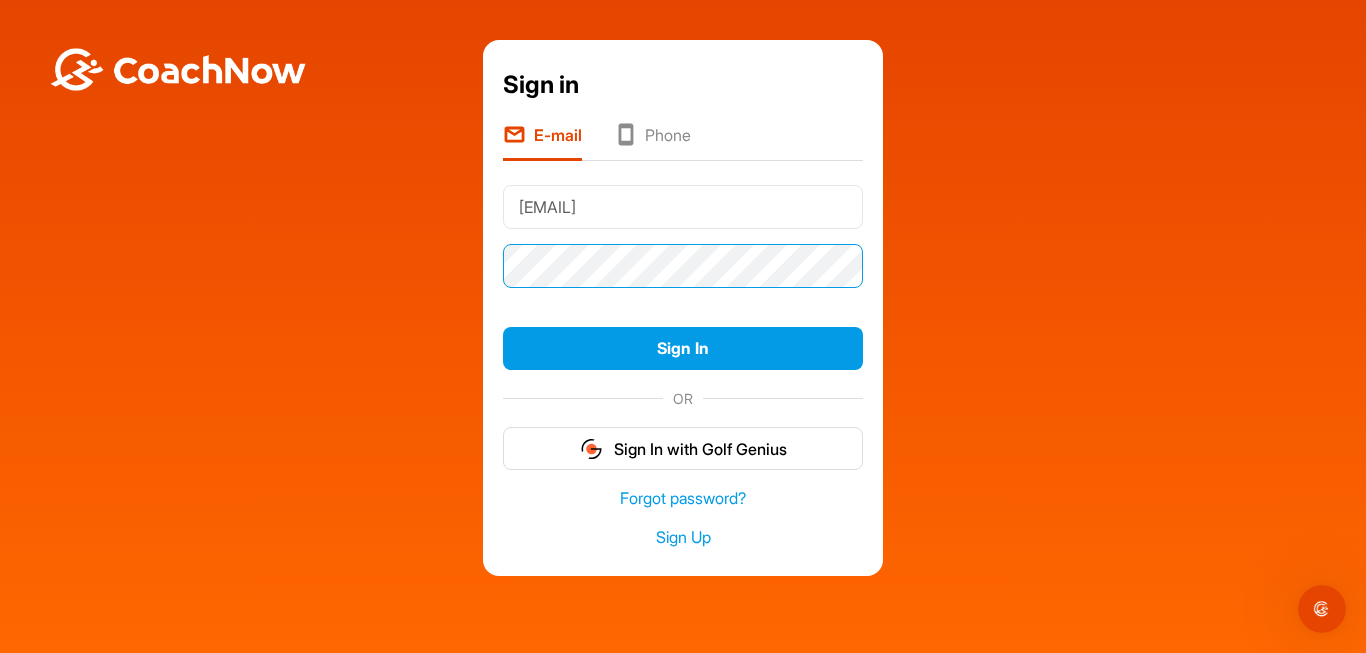 click on "Sign In" at bounding box center [683, 348] 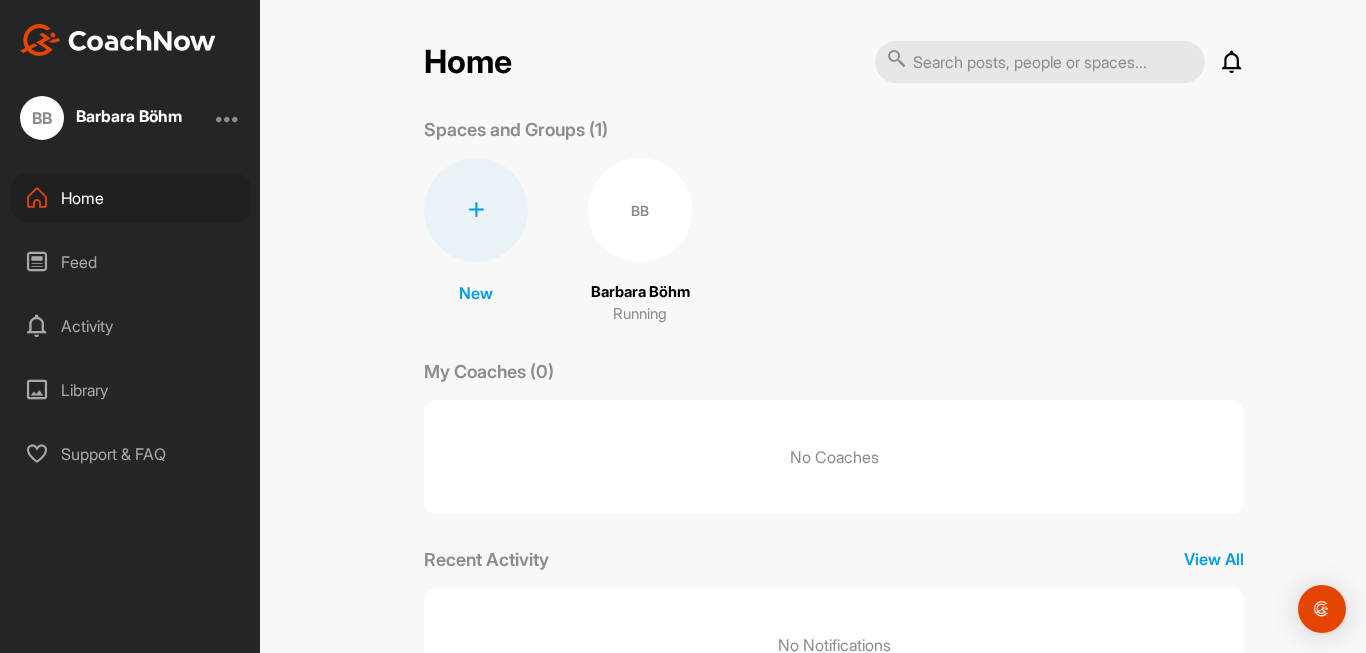 scroll, scrollTop: 0, scrollLeft: 0, axis: both 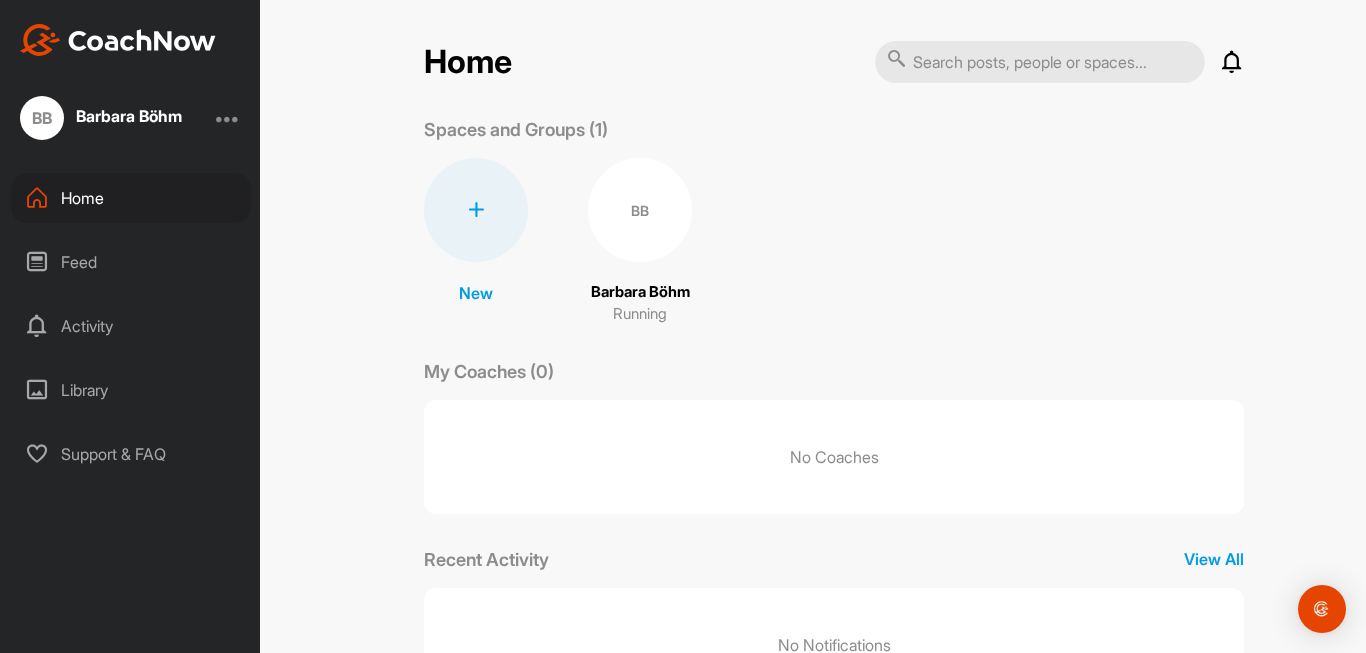 click at bounding box center [228, 118] 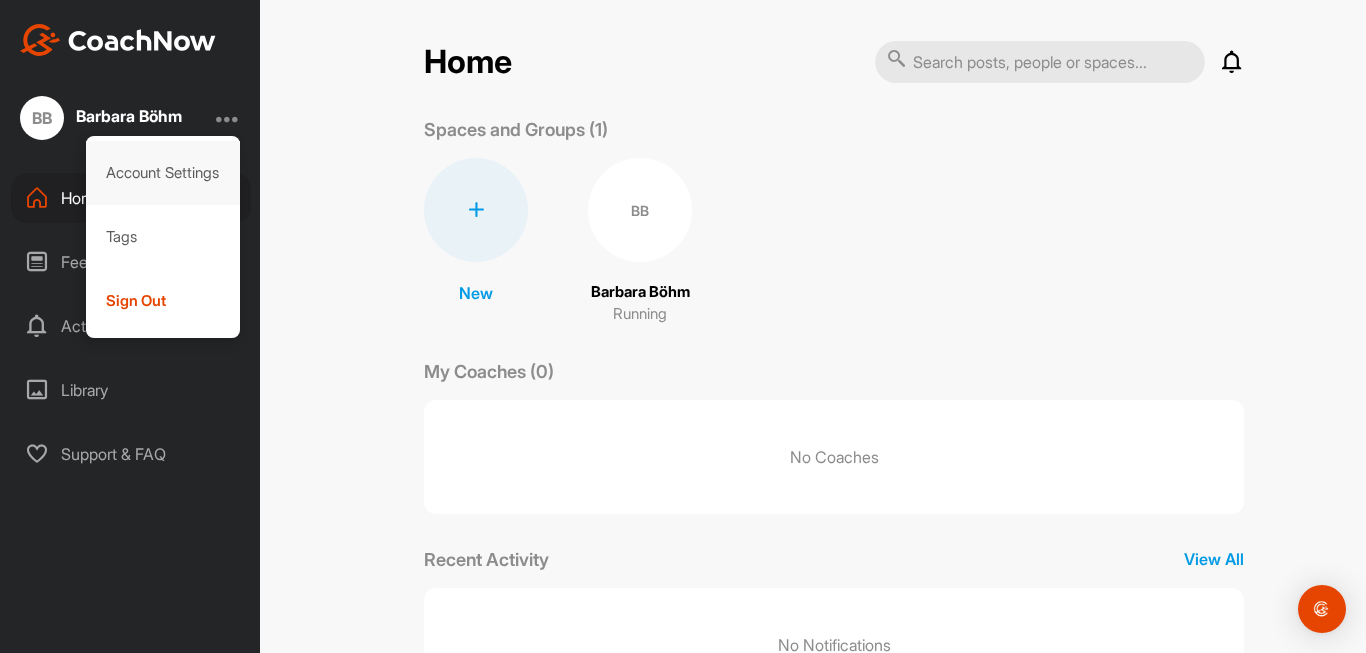 click on "Account Settings" at bounding box center [163, 173] 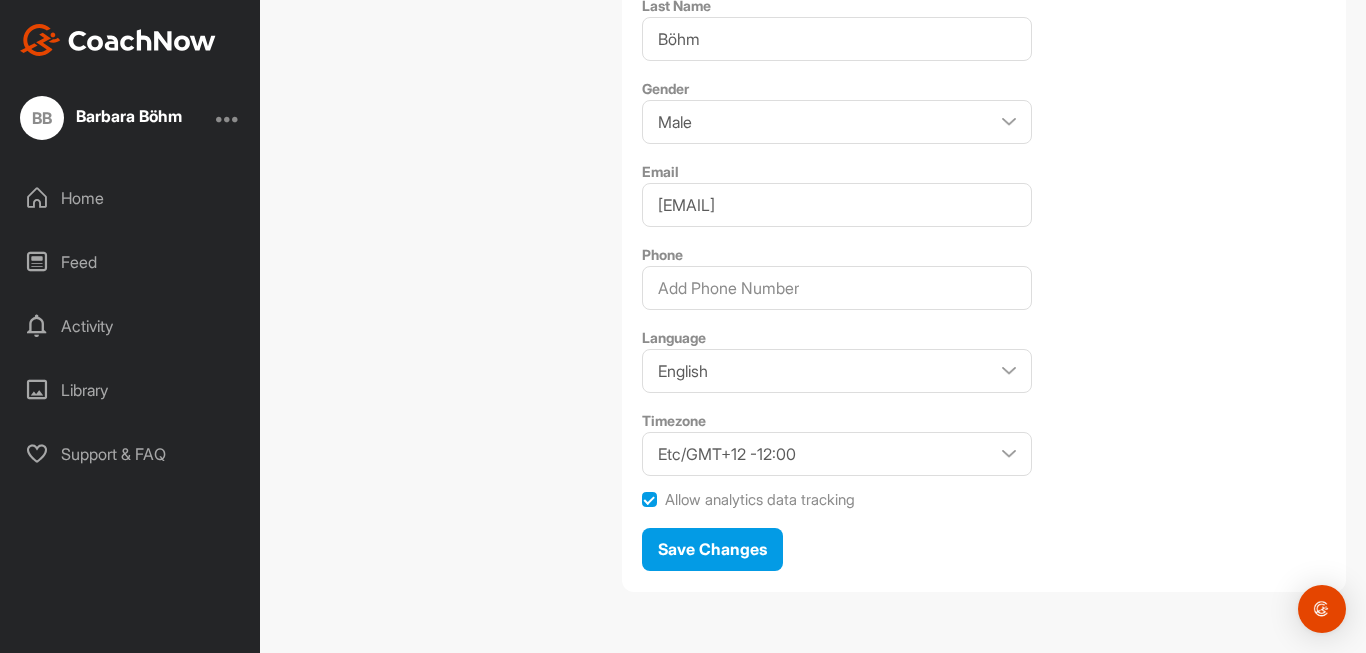 scroll, scrollTop: 0, scrollLeft: 0, axis: both 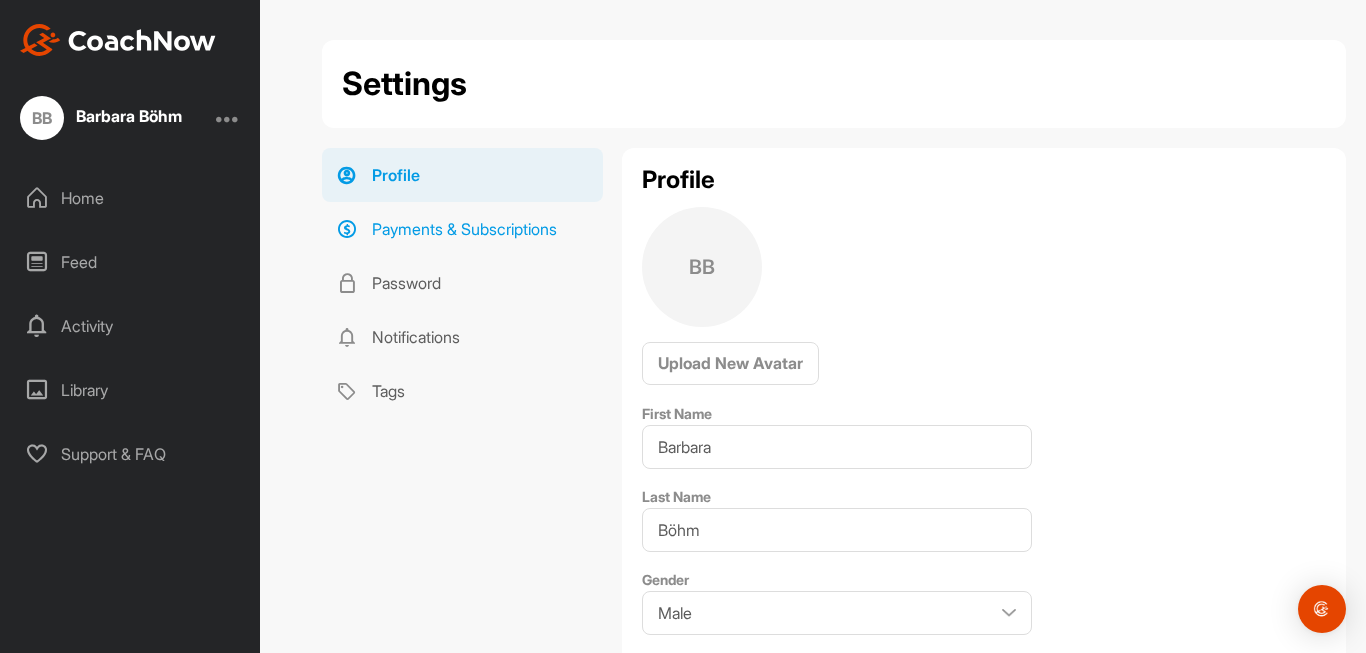 click on "Payments & Subscriptions" at bounding box center (462, 229) 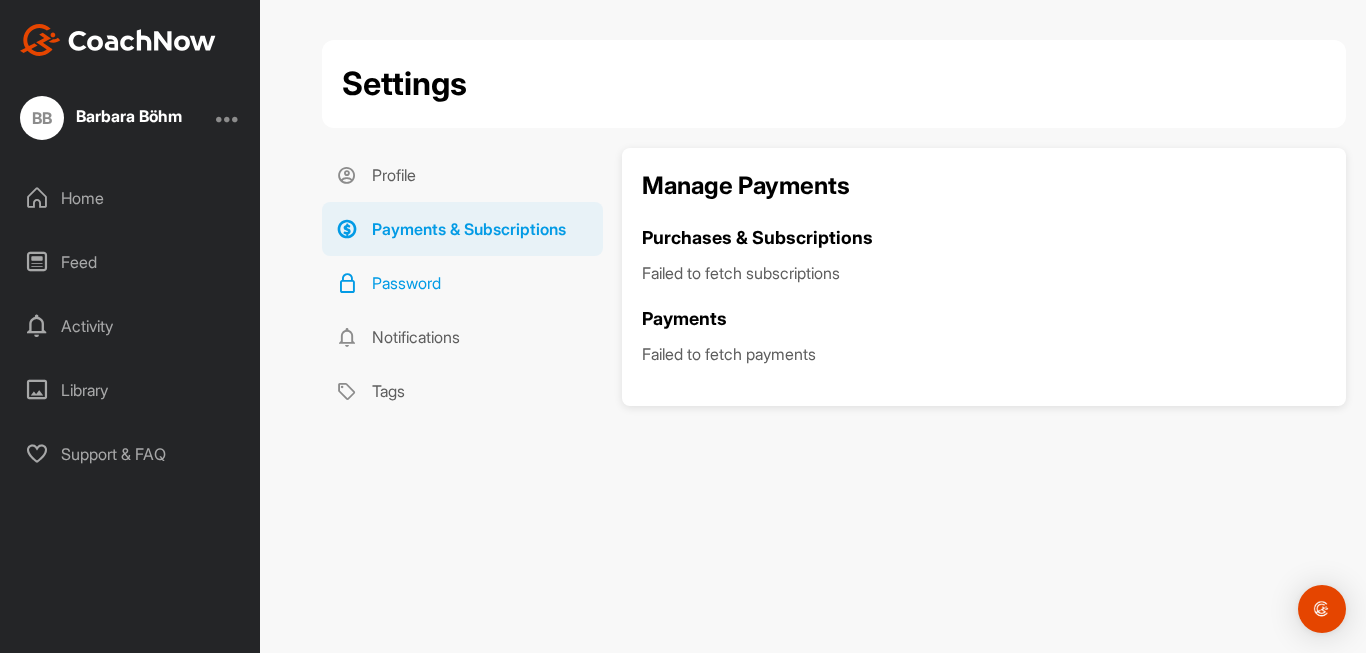 click on "Password" at bounding box center (462, 283) 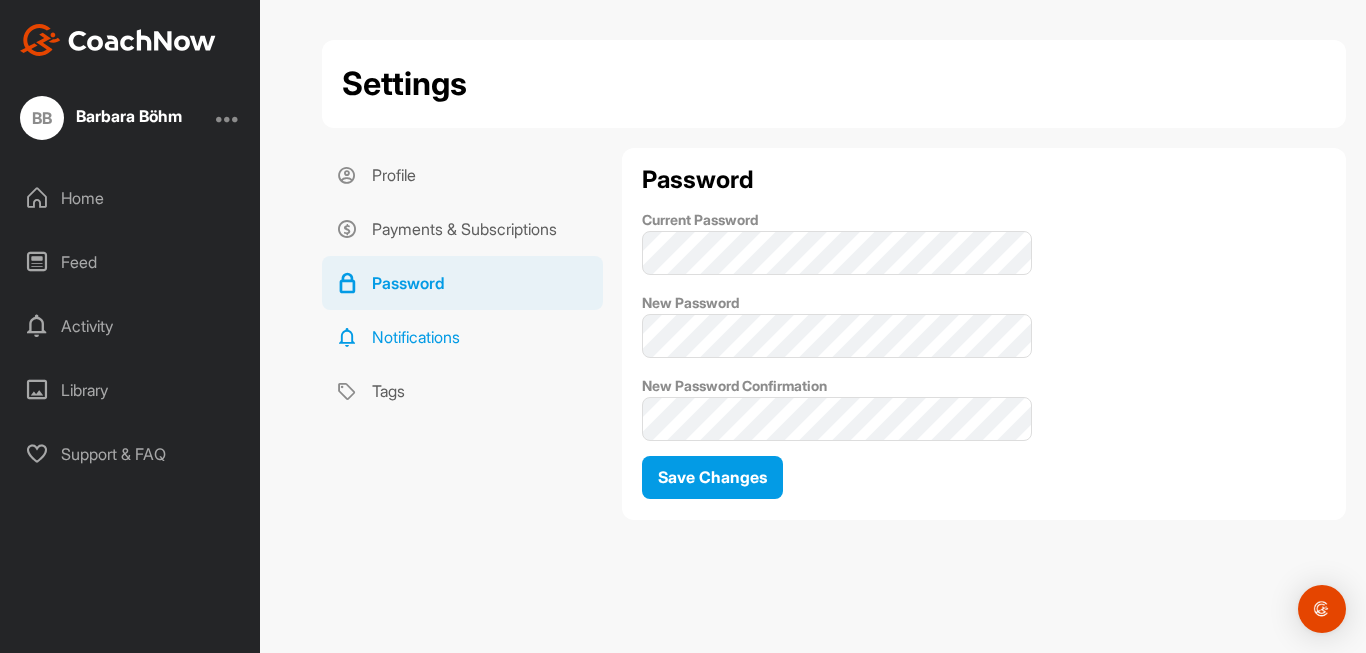 click on "Notifications" at bounding box center [462, 337] 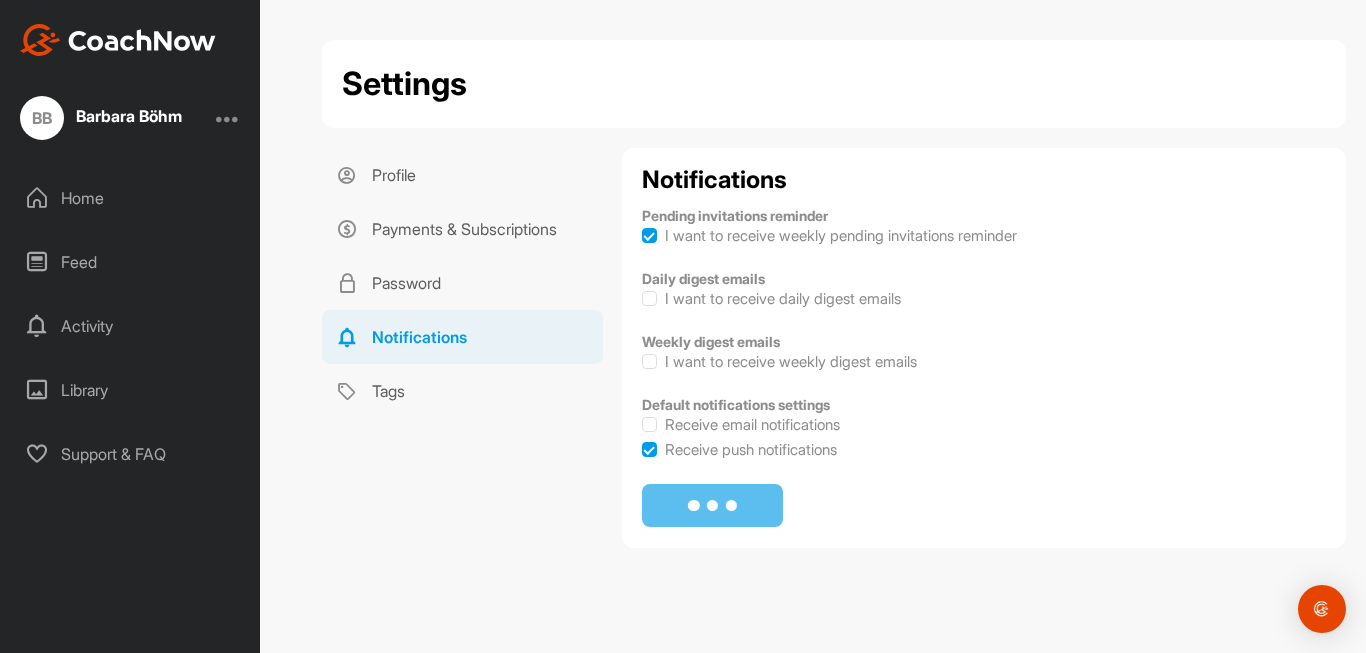 checkbox on "true" 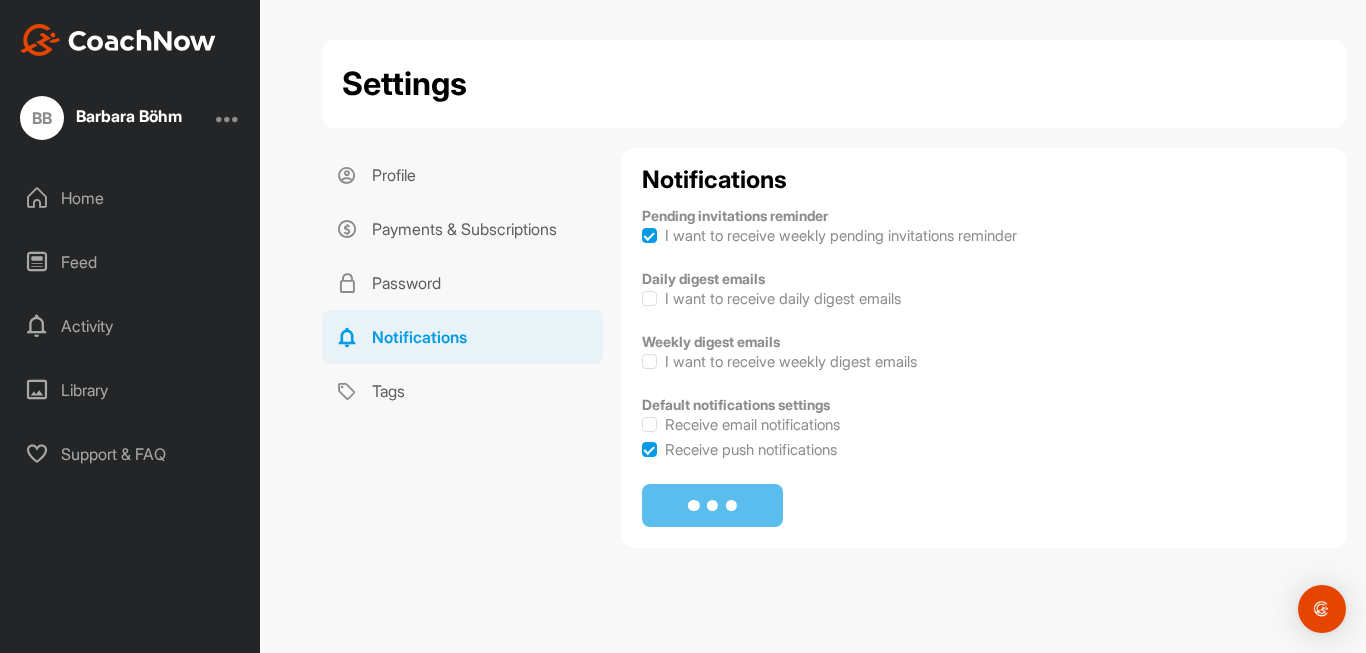 checkbox on "true" 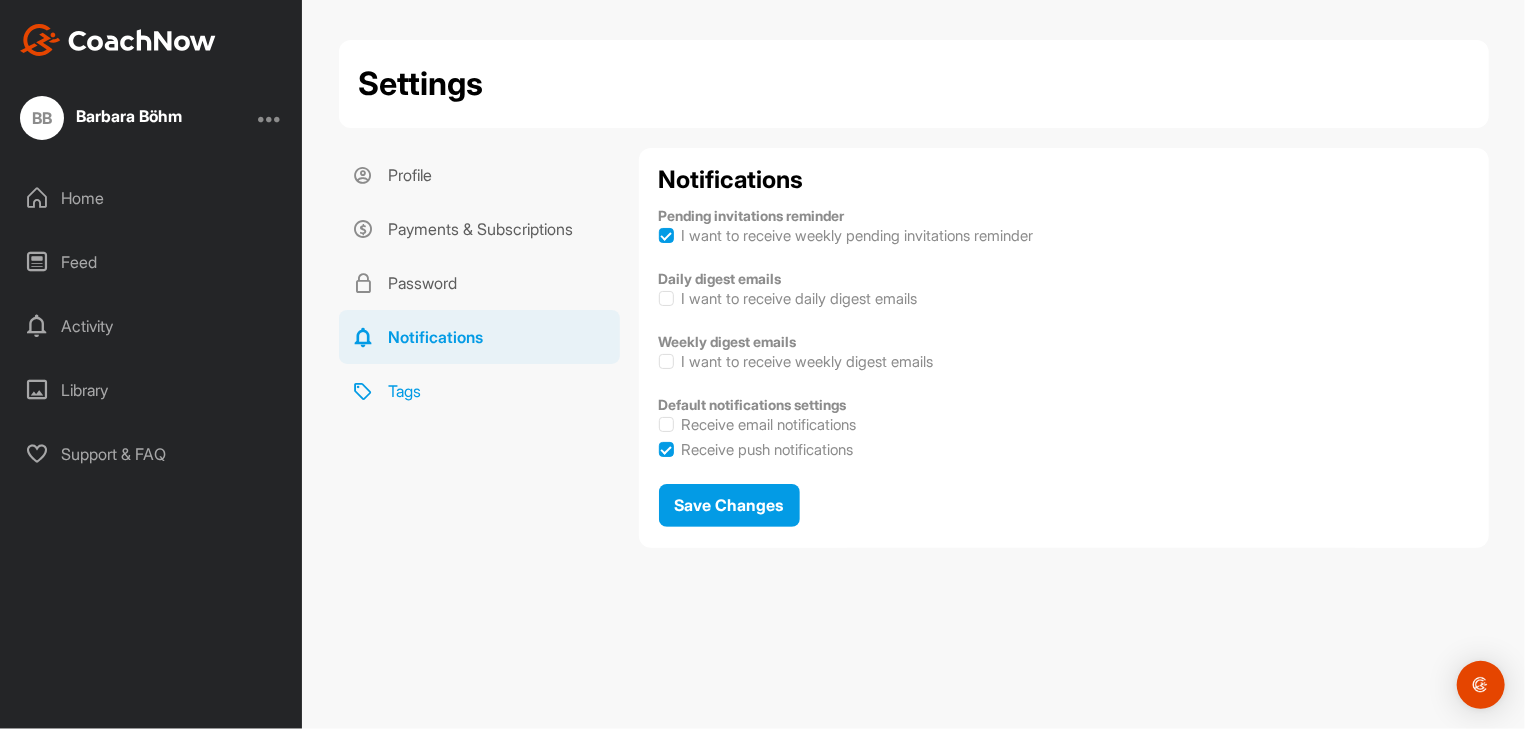 click on "Profile Payments & Subscriptions Password Notifications Tags" at bounding box center [479, 355] 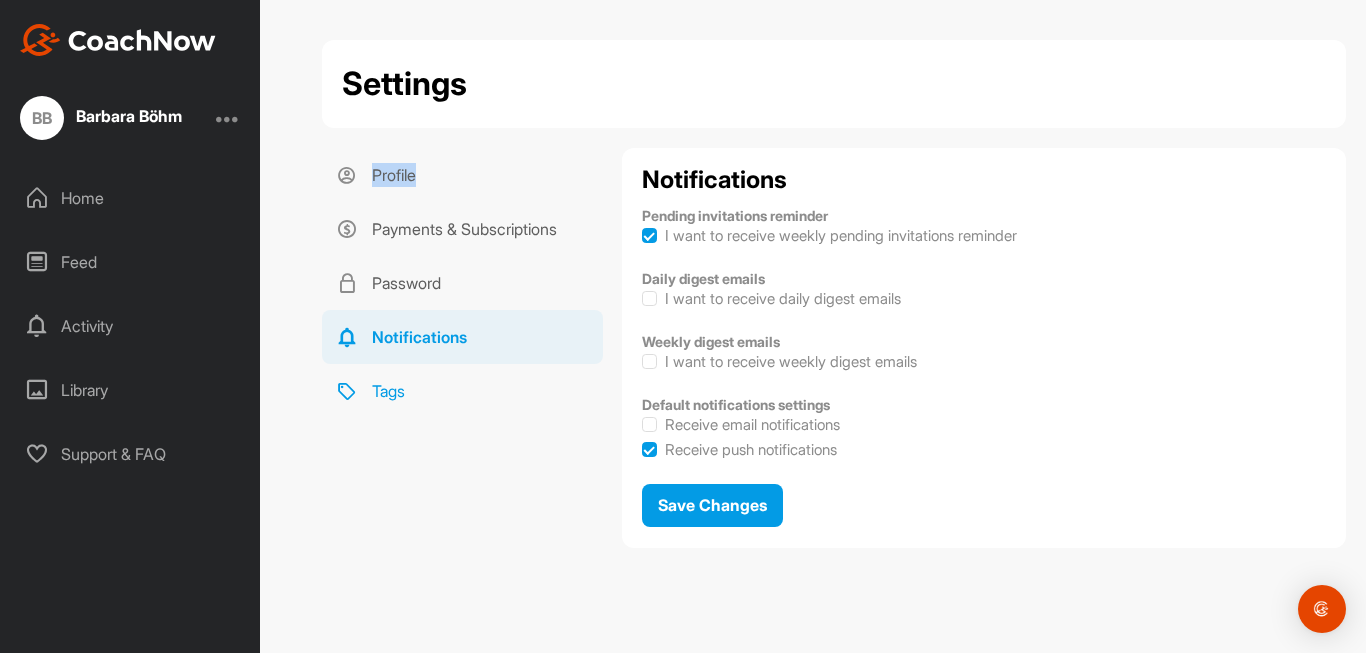 click on "Tags" at bounding box center (462, 391) 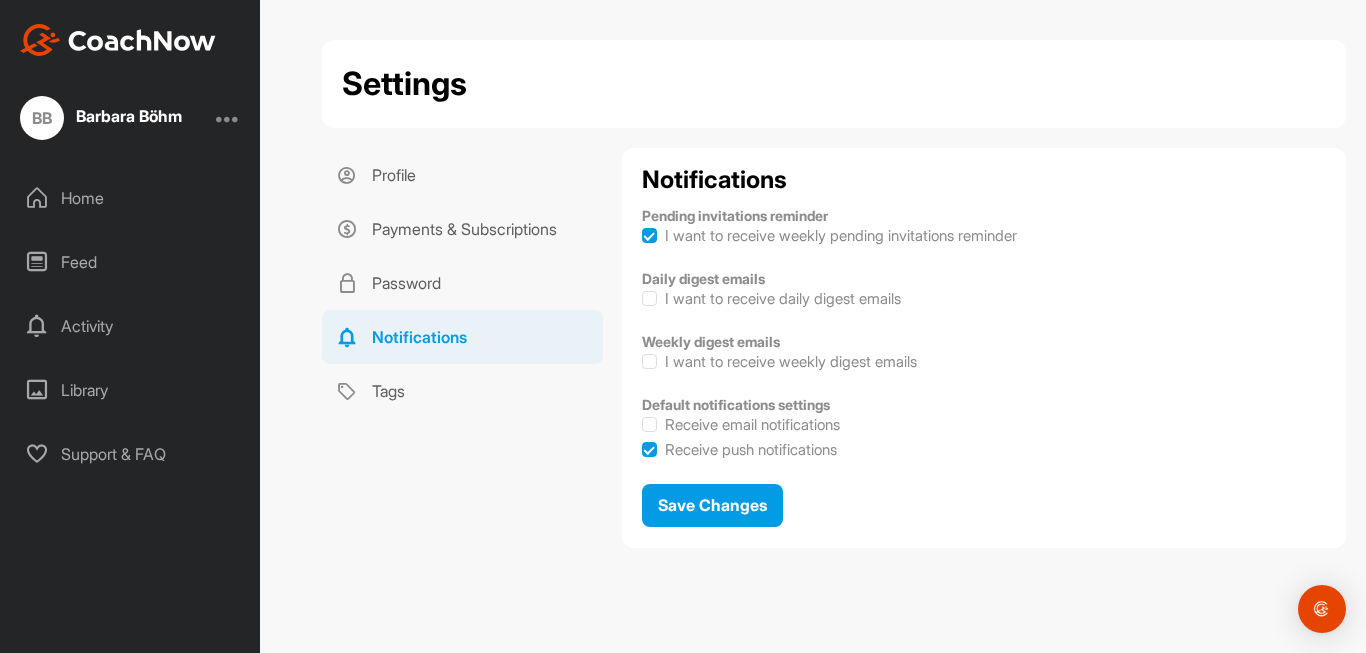 click on "Support & FAQ" at bounding box center [131, 454] 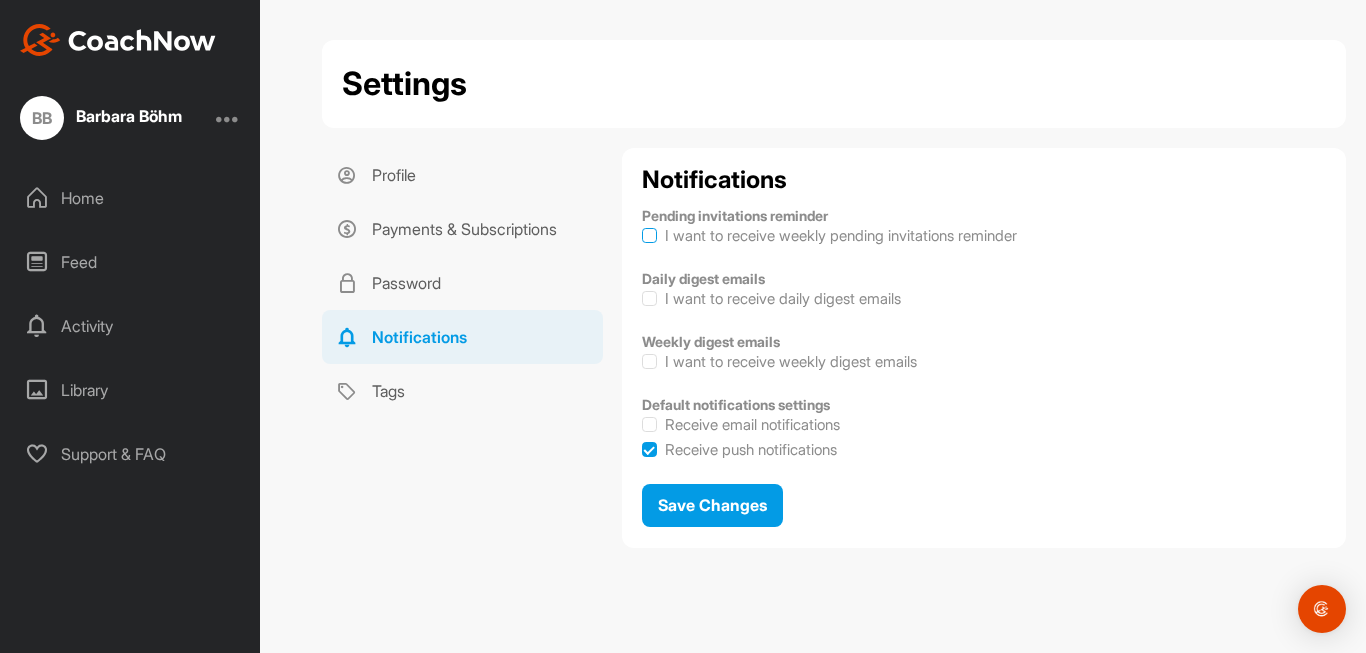 checkbox on "false" 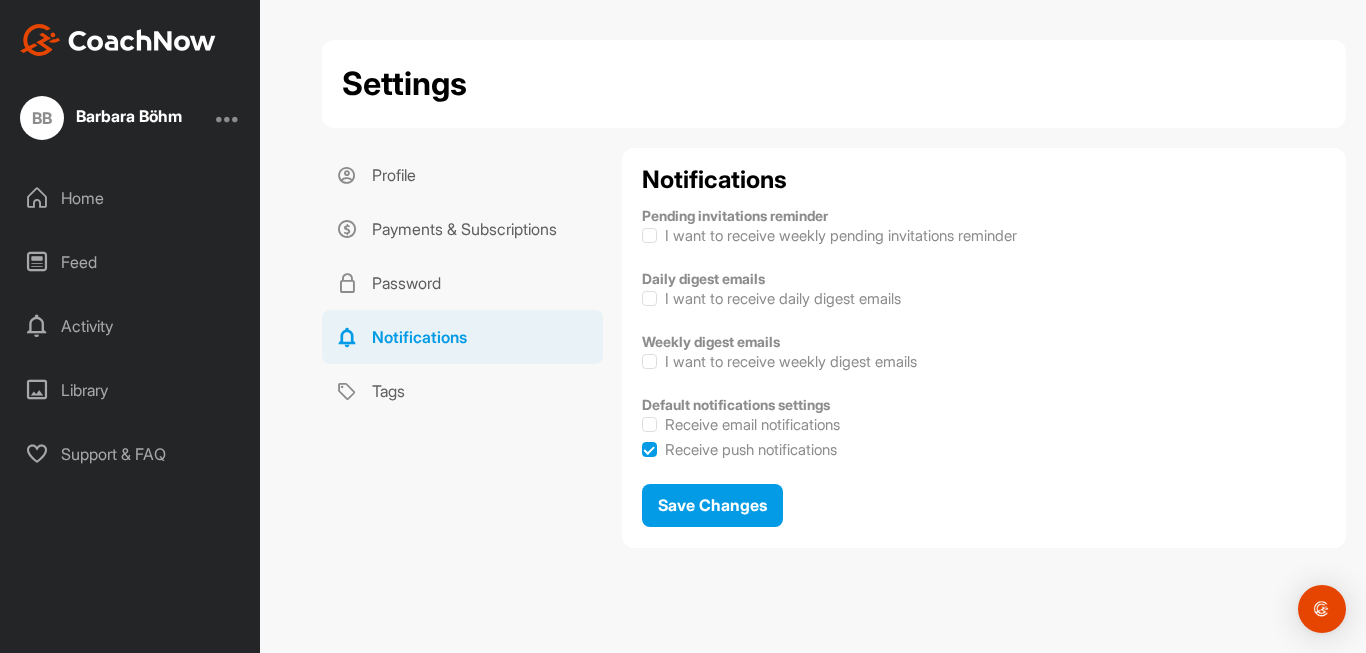 click at bounding box center (649, 449) 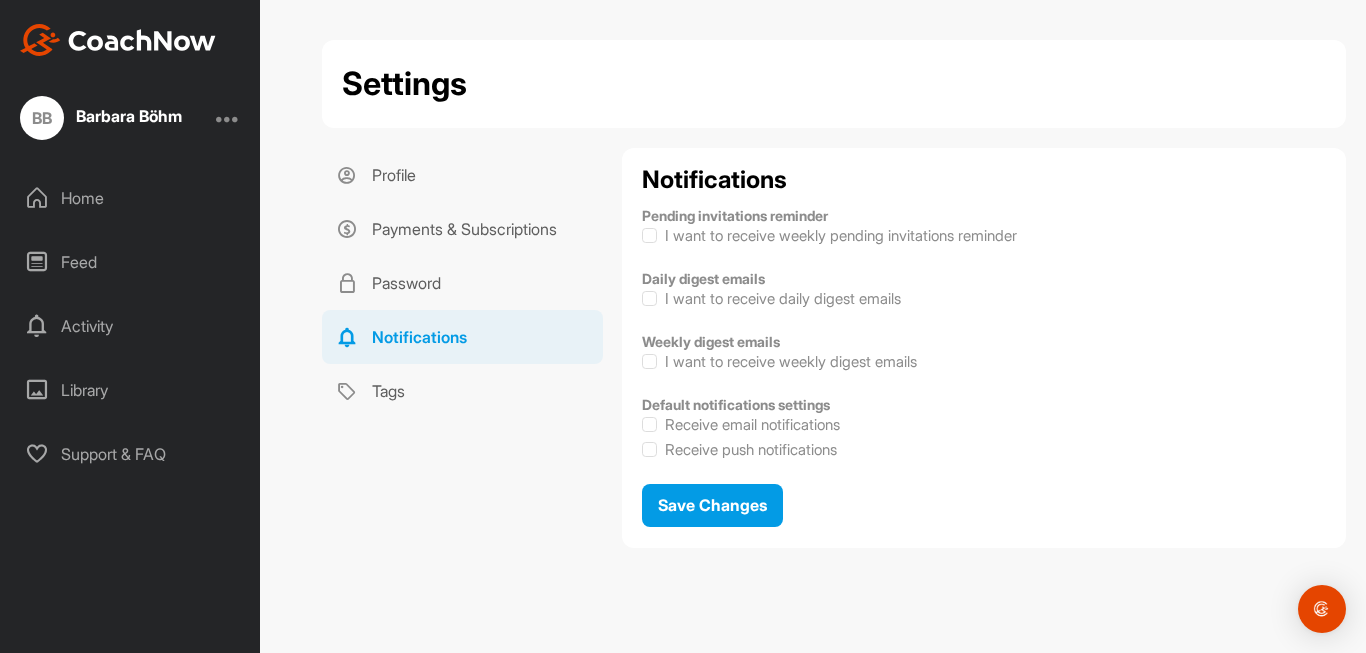 click on "Support & FAQ" at bounding box center (131, 454) 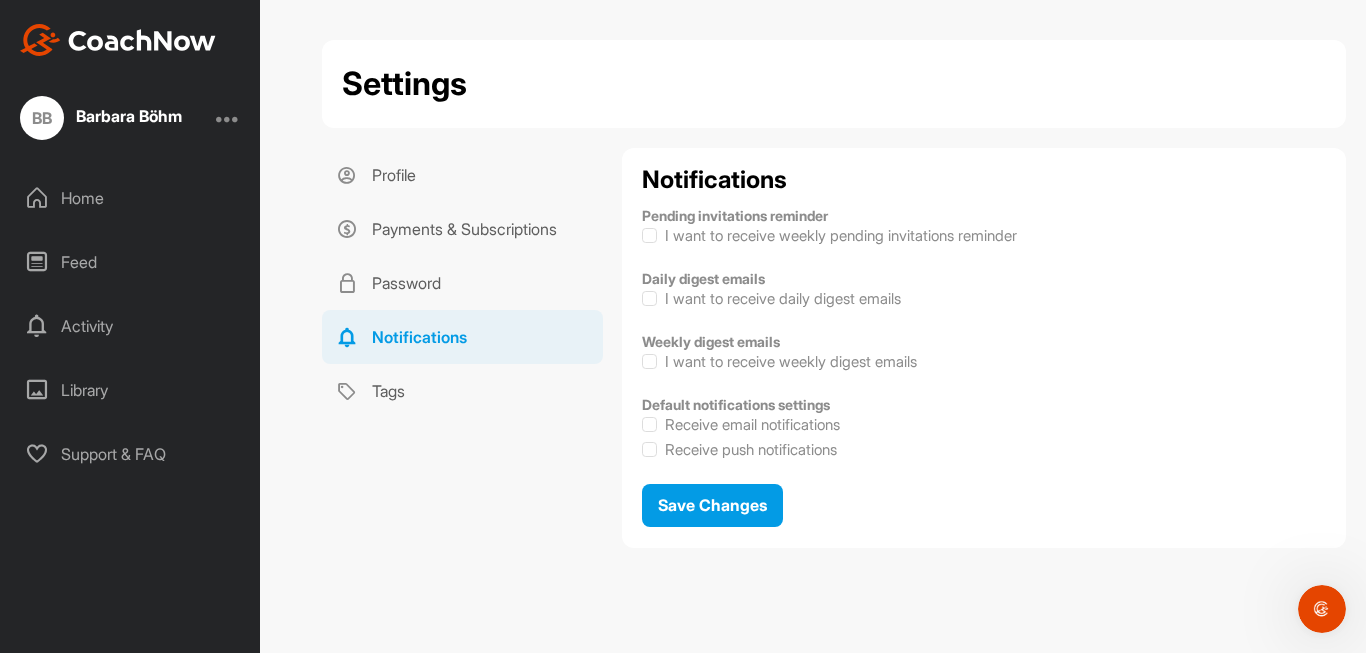 scroll, scrollTop: 0, scrollLeft: 0, axis: both 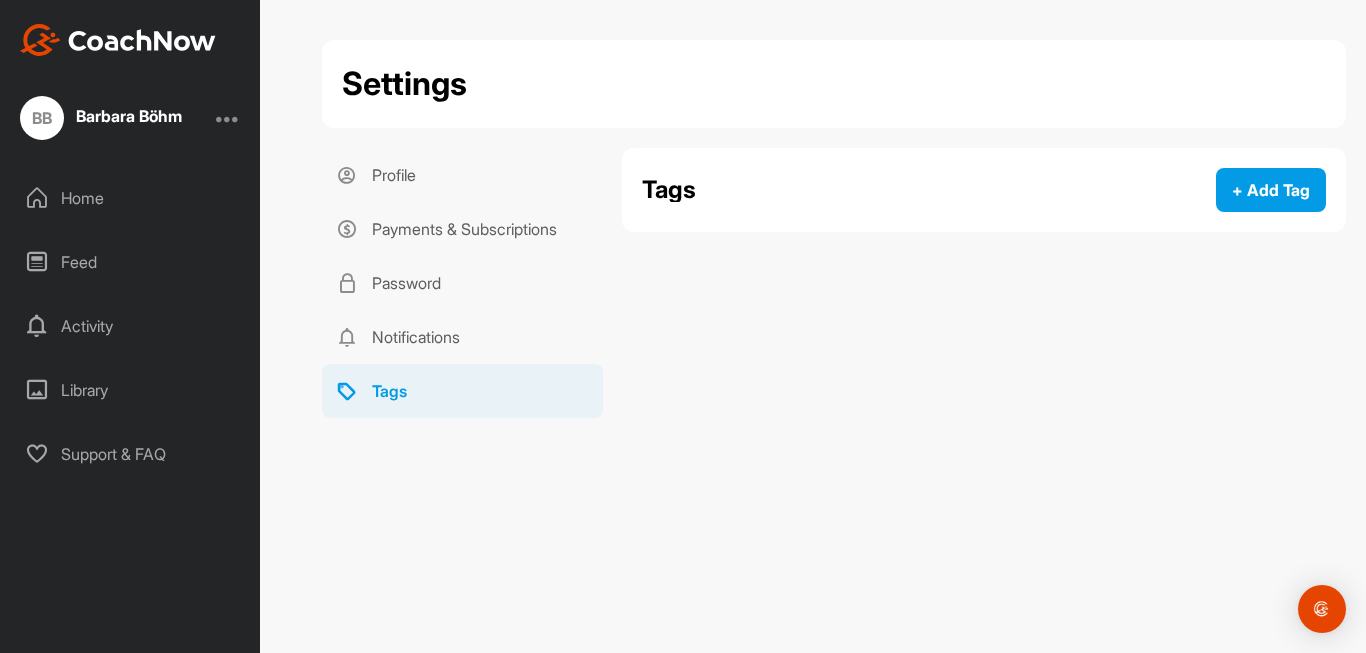 click at bounding box center [228, 118] 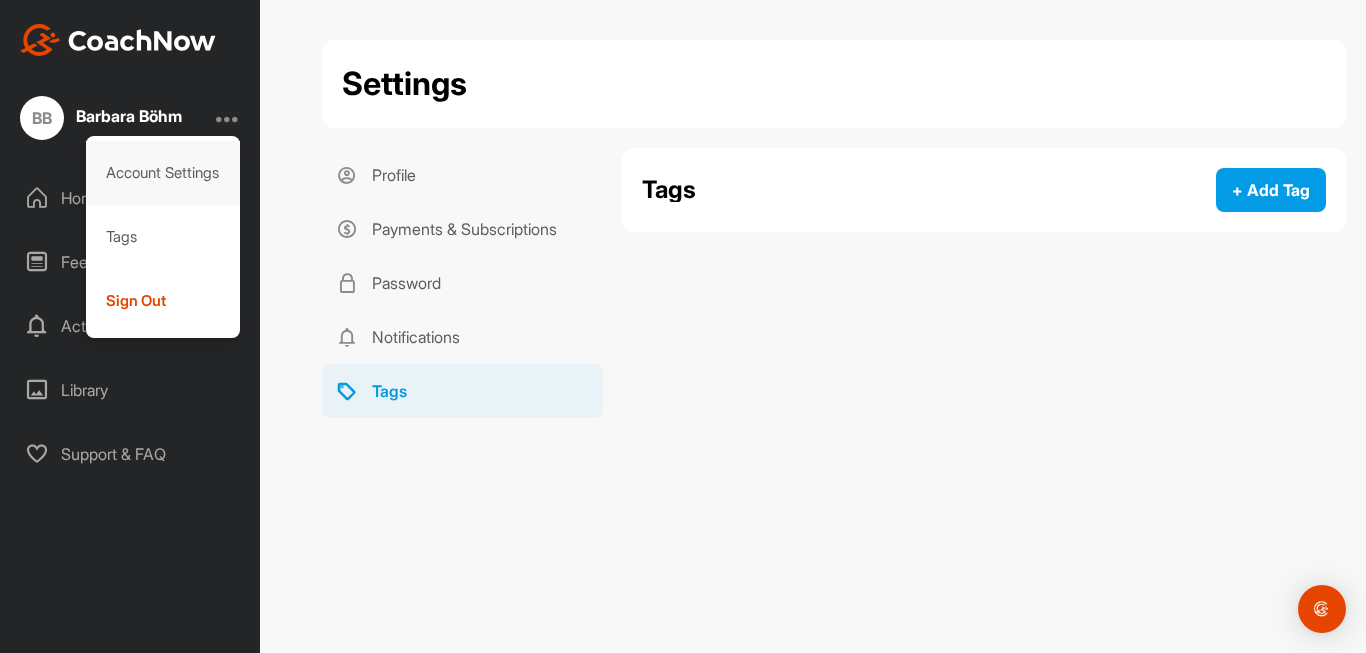 click on "Account Settings" at bounding box center [163, 173] 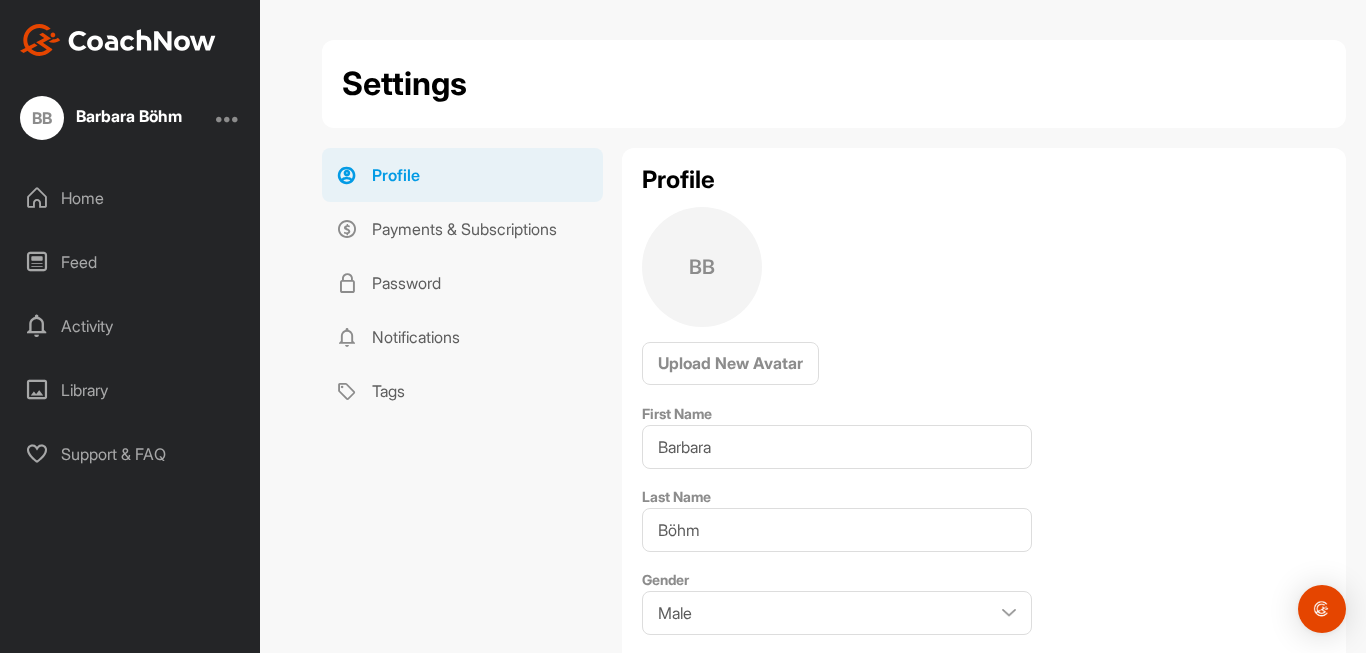 click at bounding box center (228, 118) 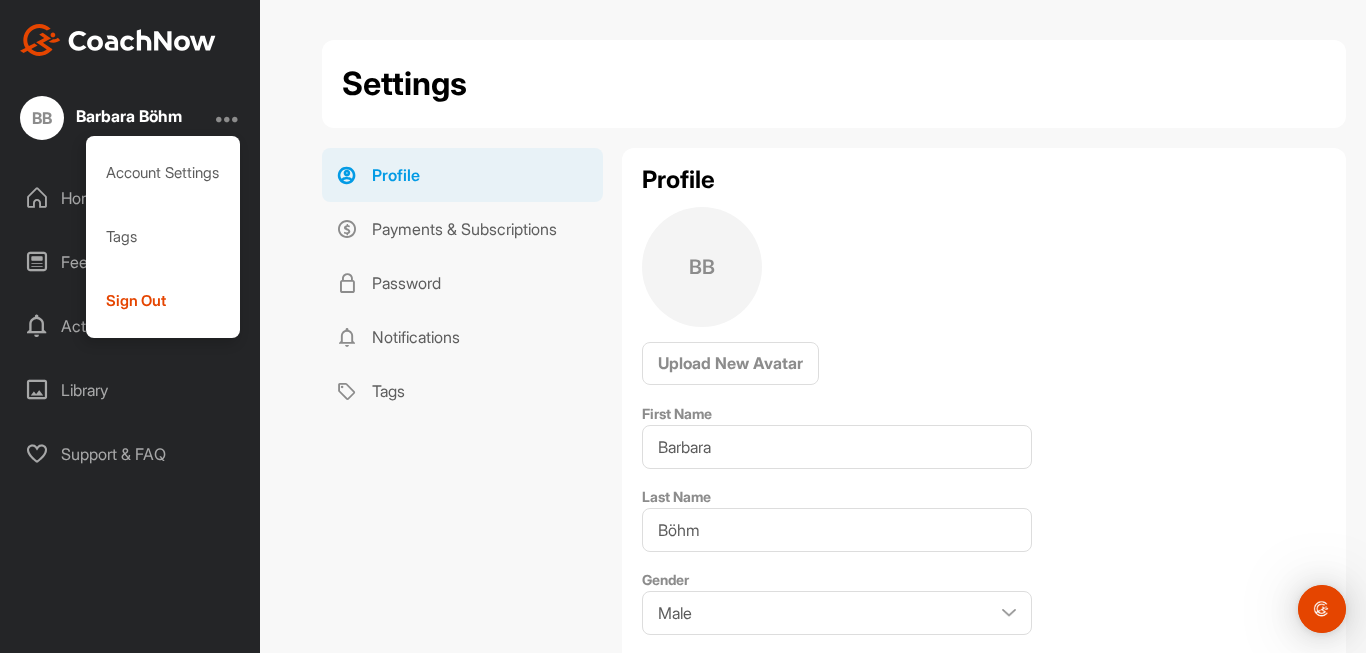 scroll, scrollTop: 0, scrollLeft: 0, axis: both 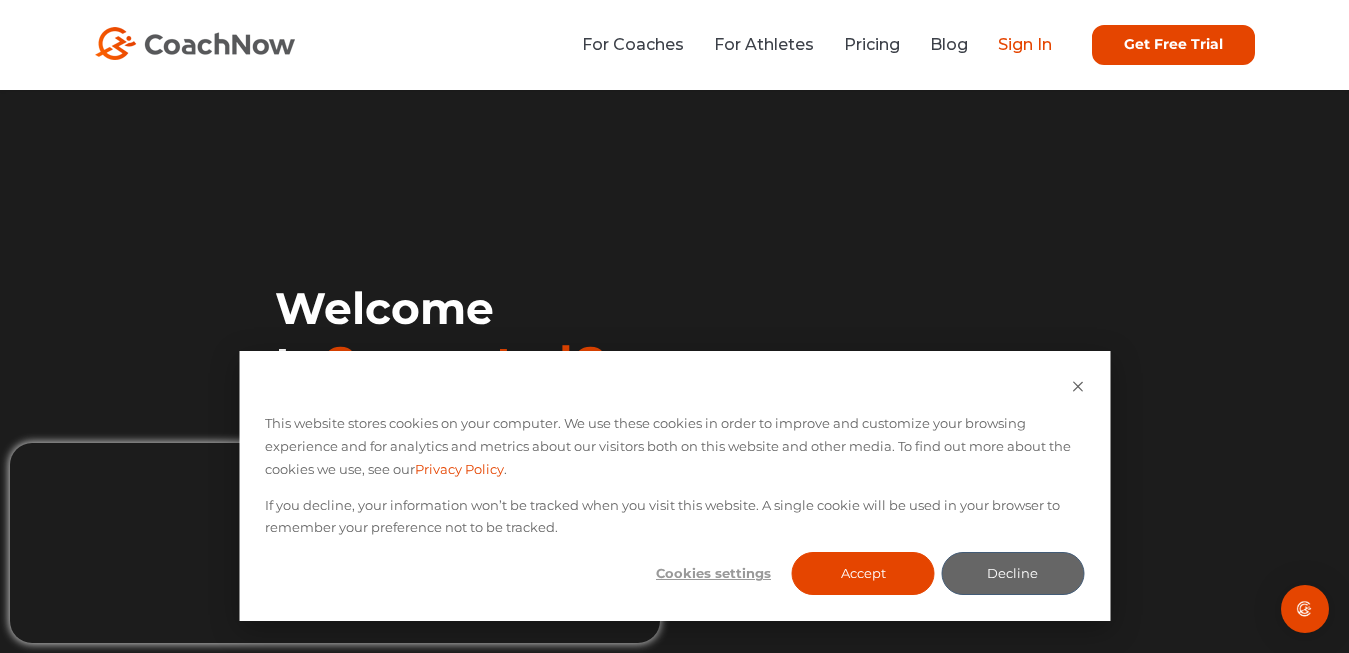 click on "Sign In" at bounding box center [1025, 44] 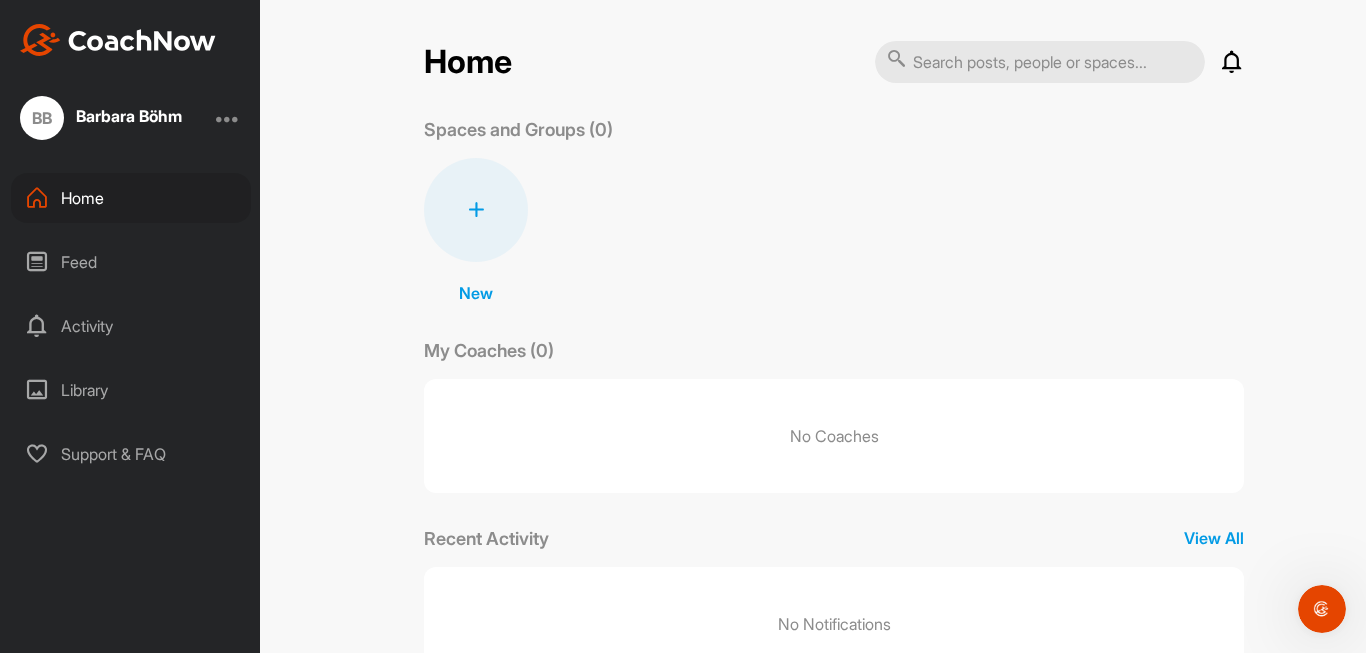 scroll, scrollTop: 0, scrollLeft: 0, axis: both 